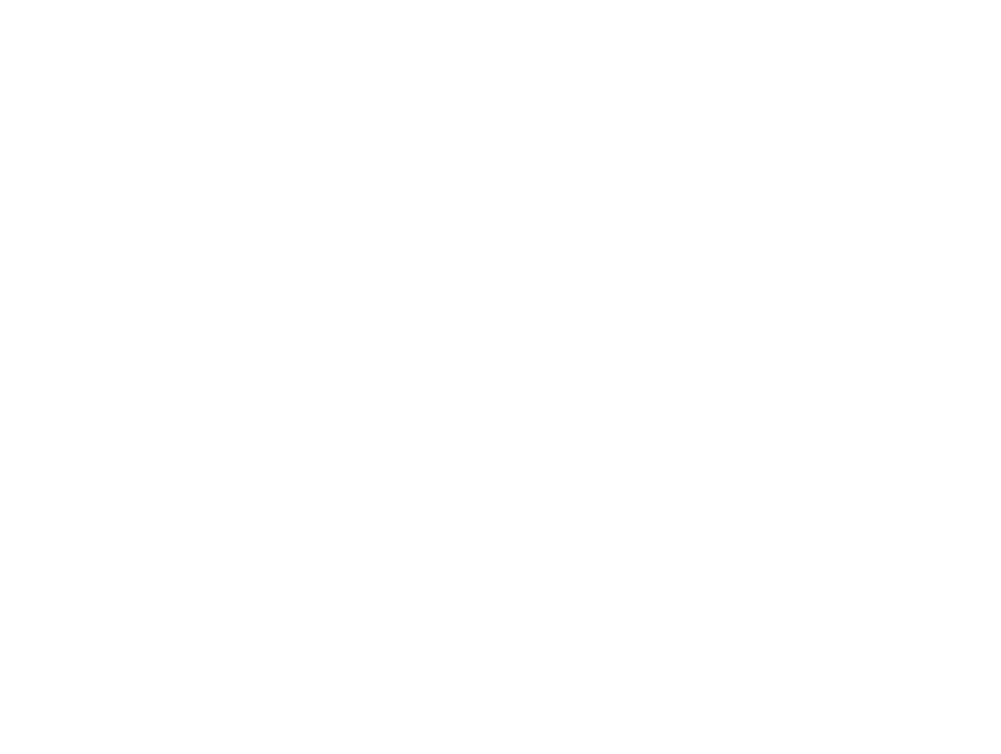 scroll, scrollTop: 0, scrollLeft: 0, axis: both 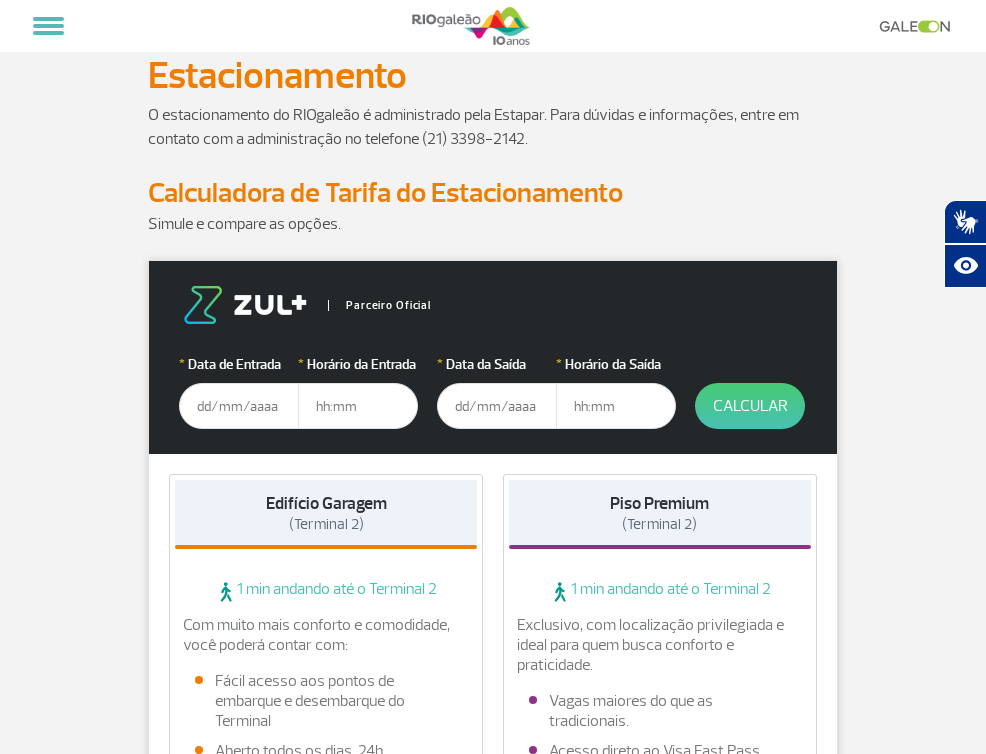 click at bounding box center (239, 406) 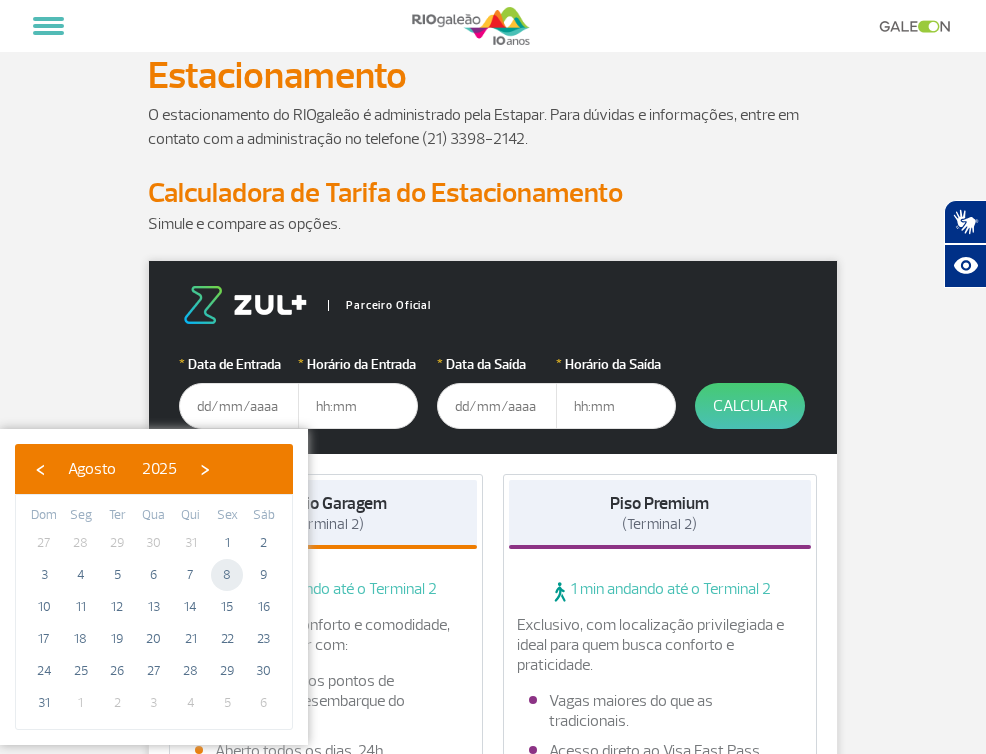 click on "8" 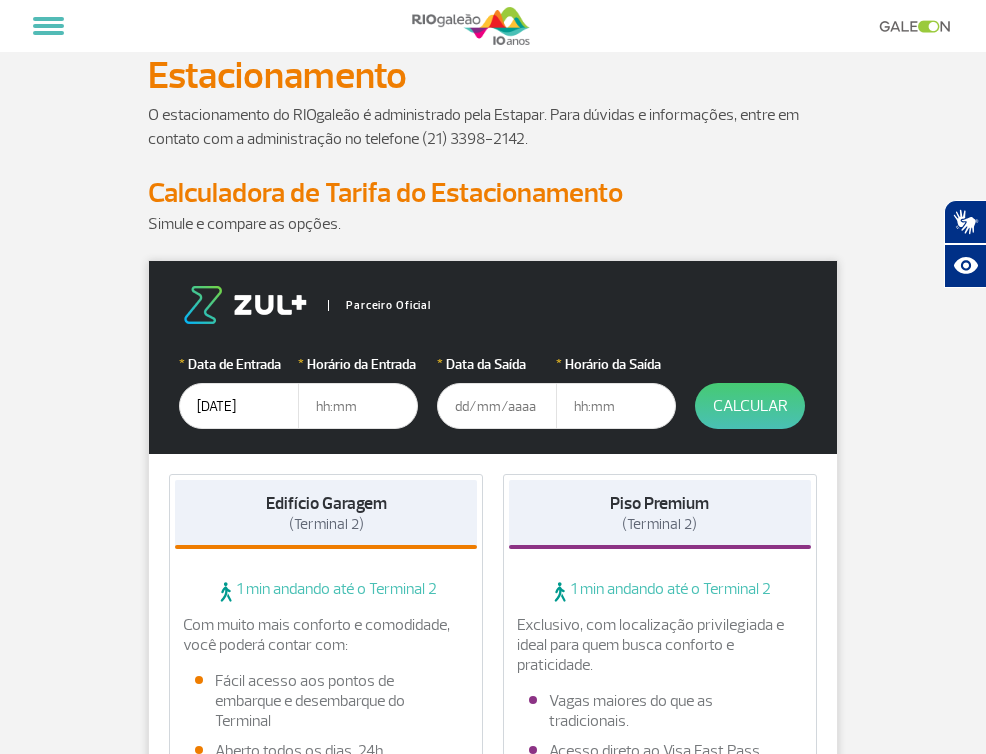 click at bounding box center (358, 406) 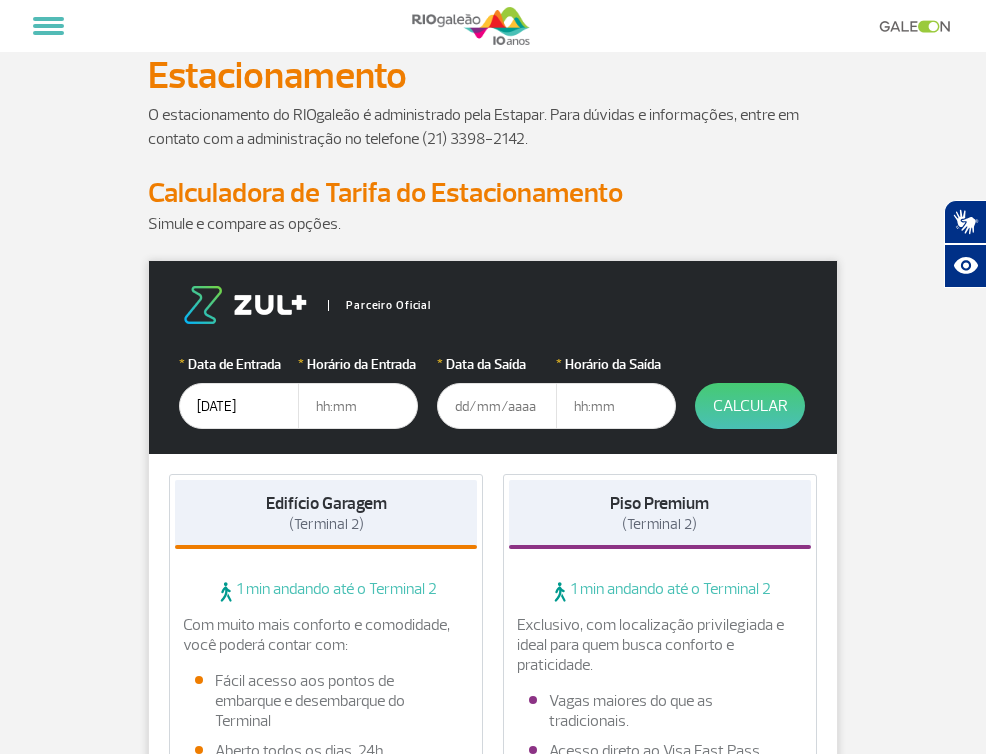 type on "1" 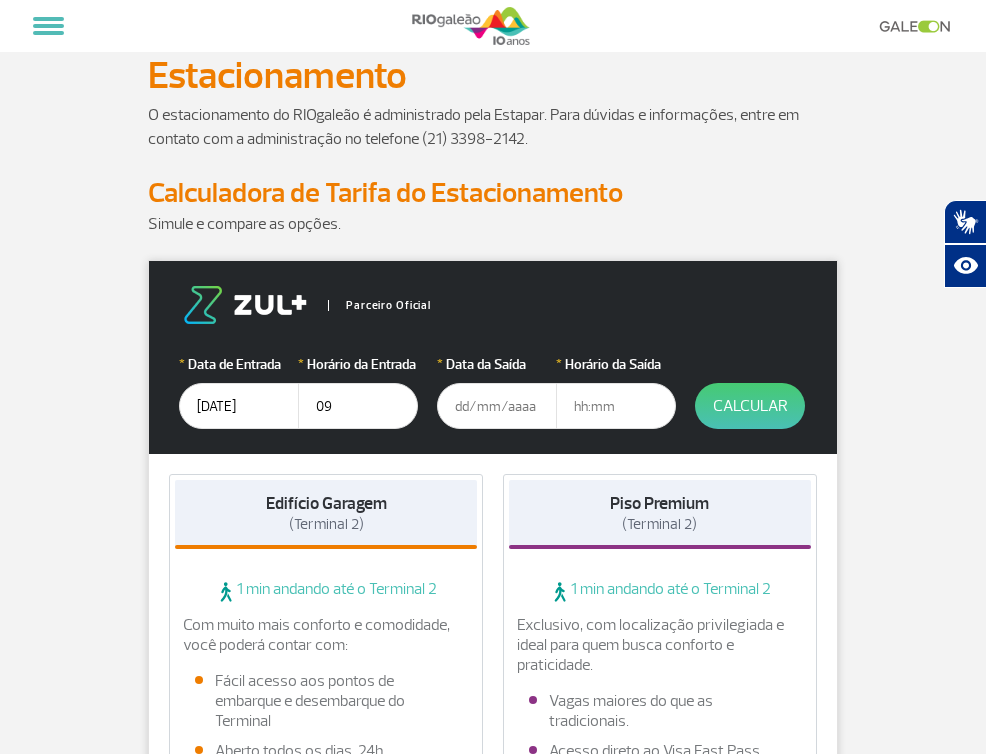 type on "0" 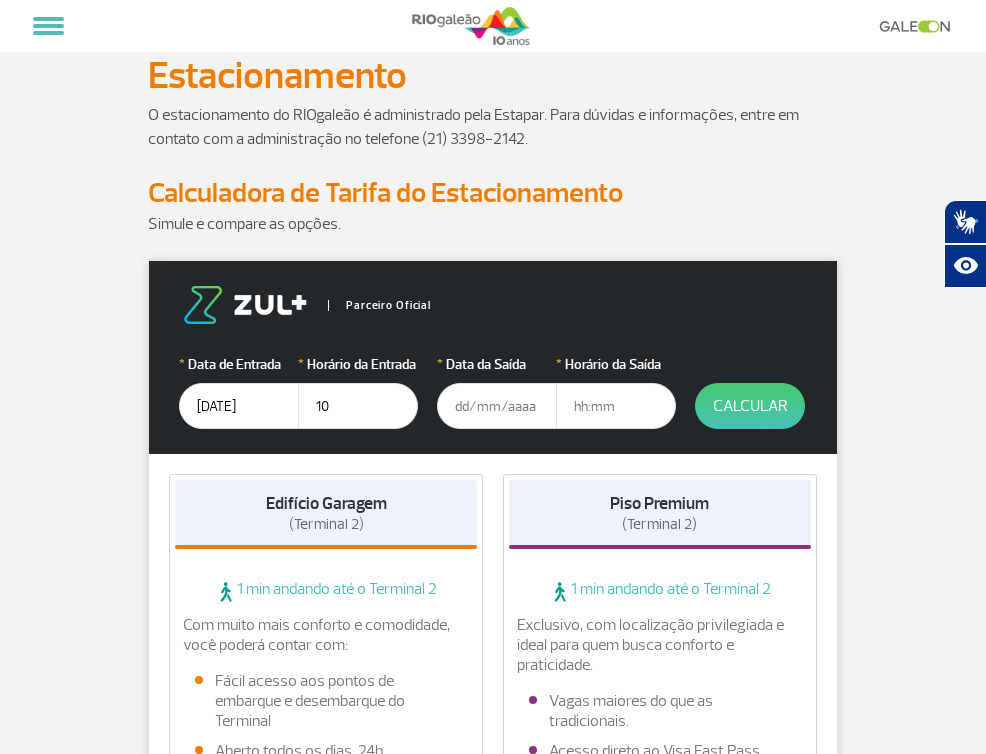 type on "1" 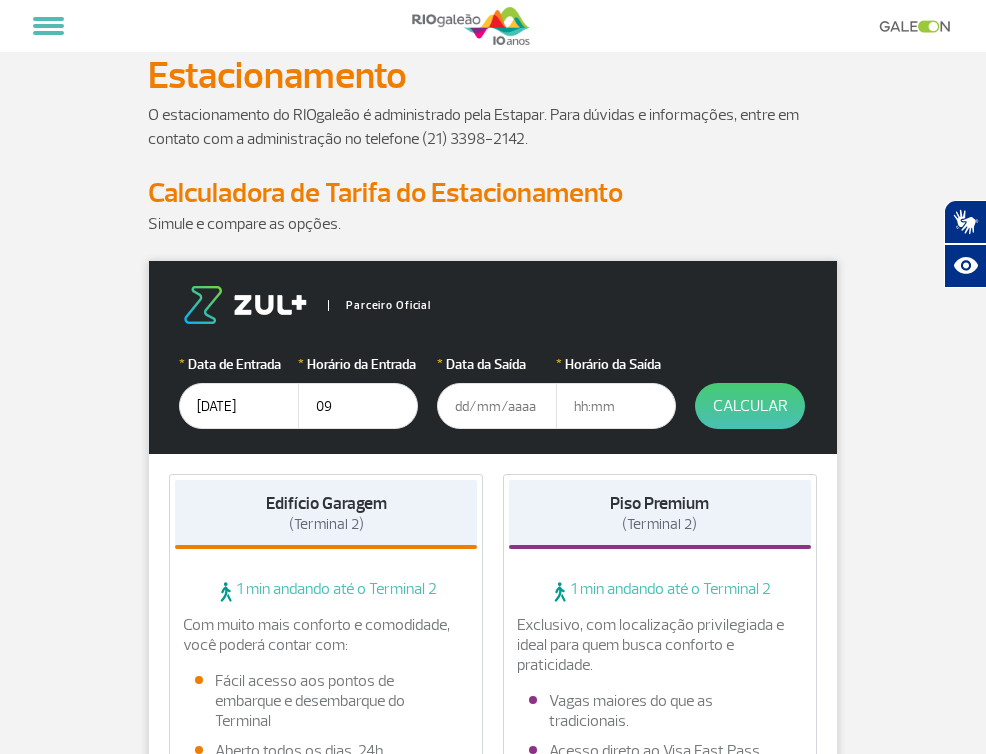 type on "0" 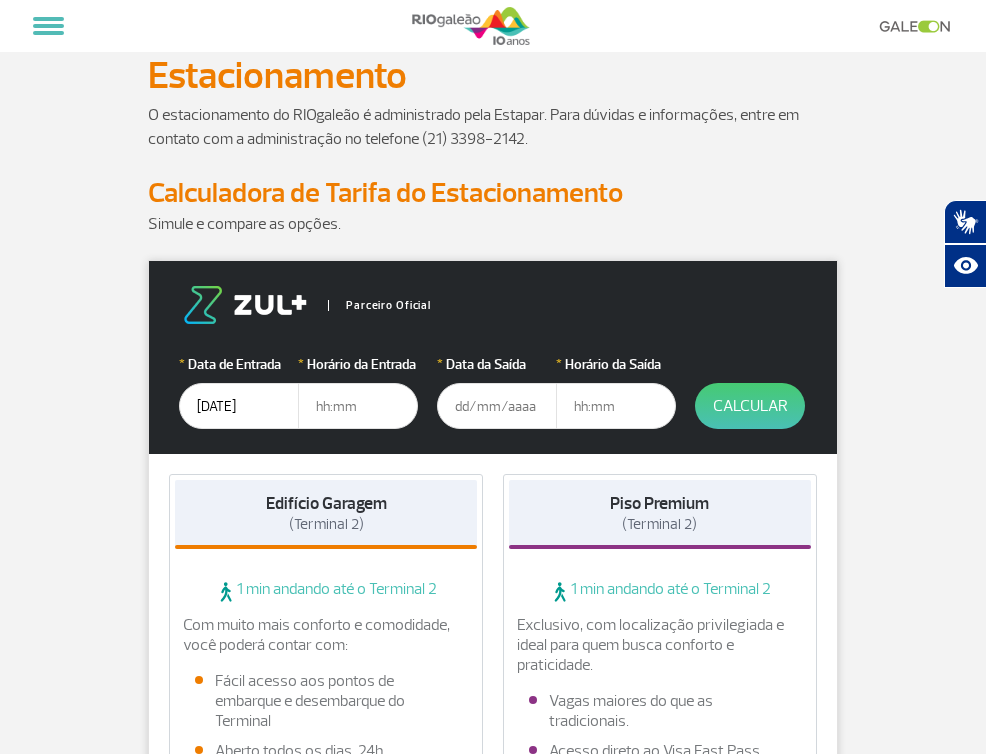 click at bounding box center [358, 406] 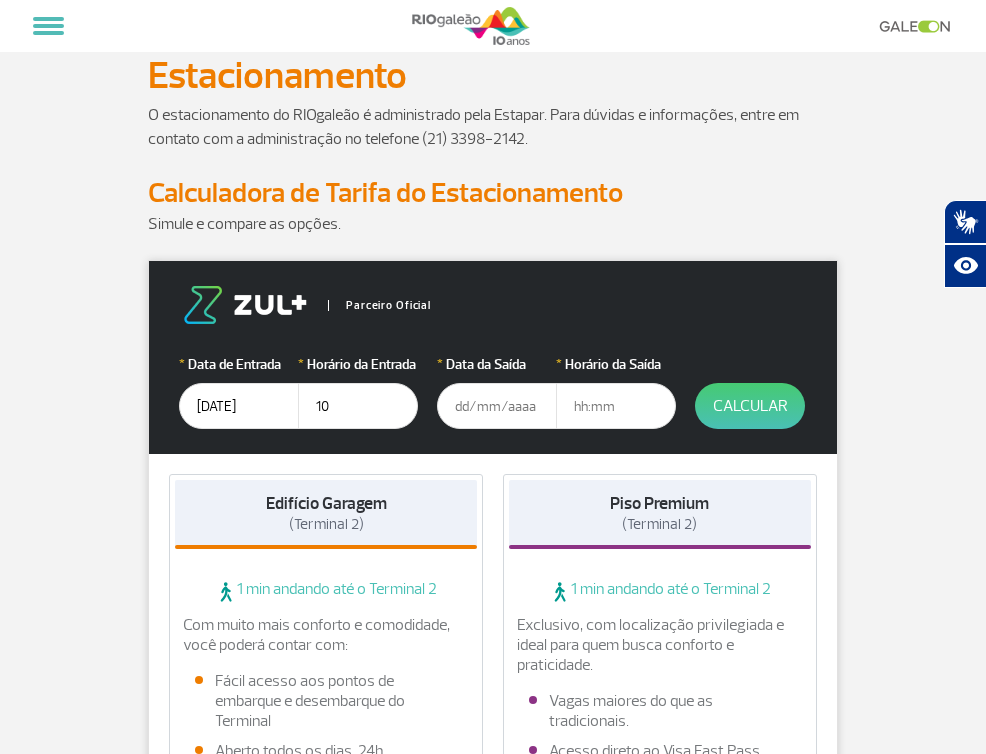 type on "1" 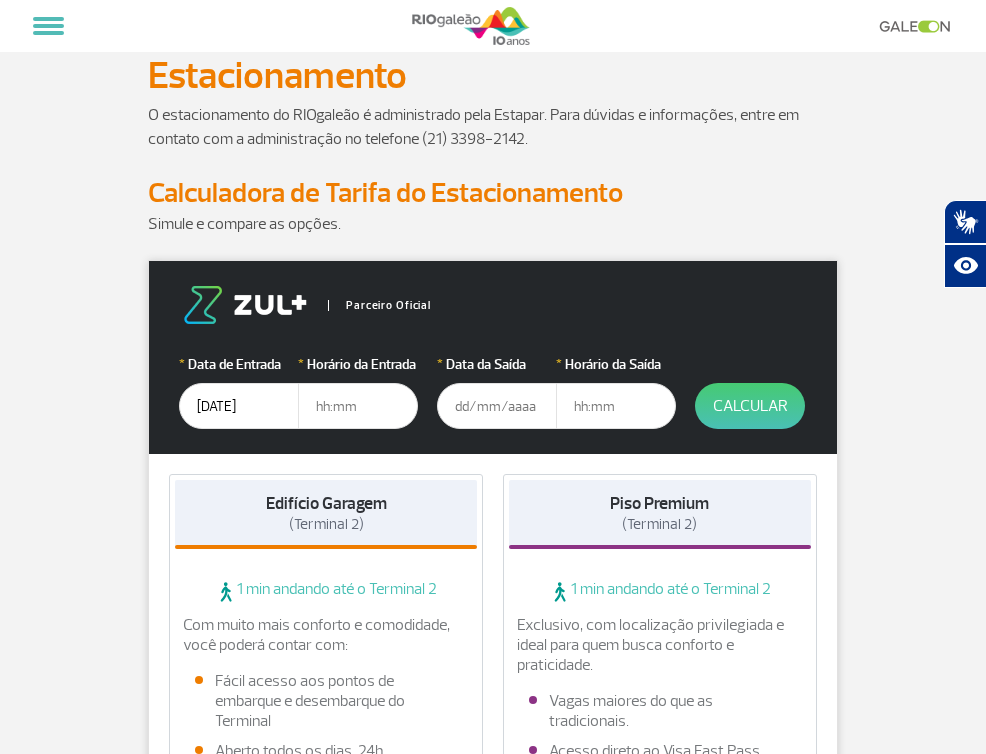click at bounding box center (497, 406) 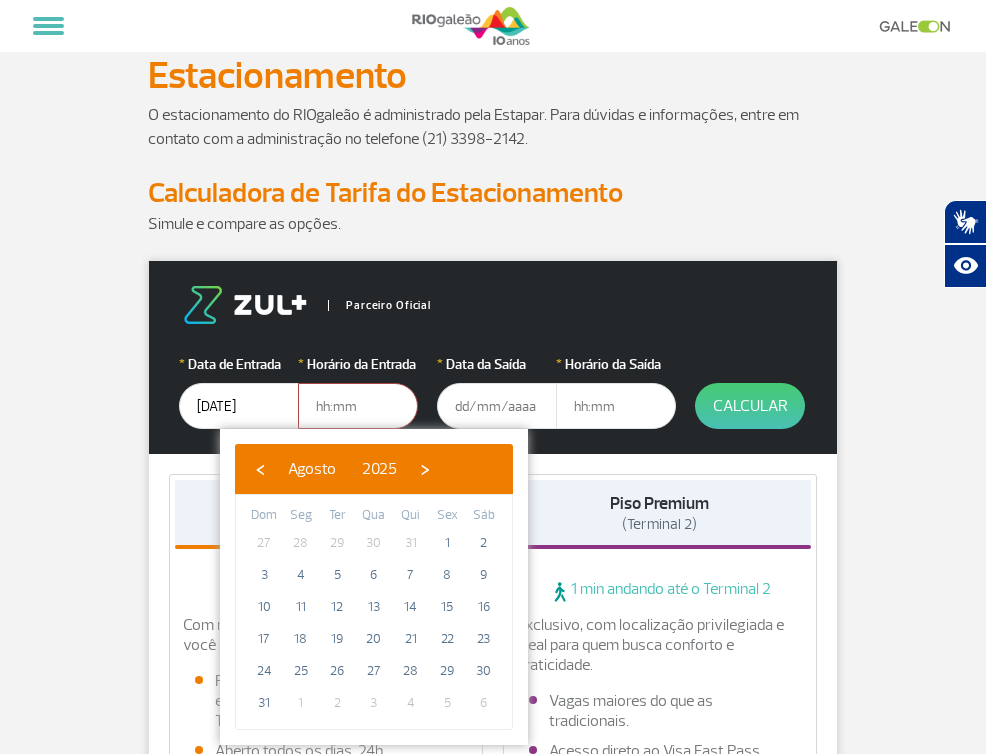 click at bounding box center [497, 406] 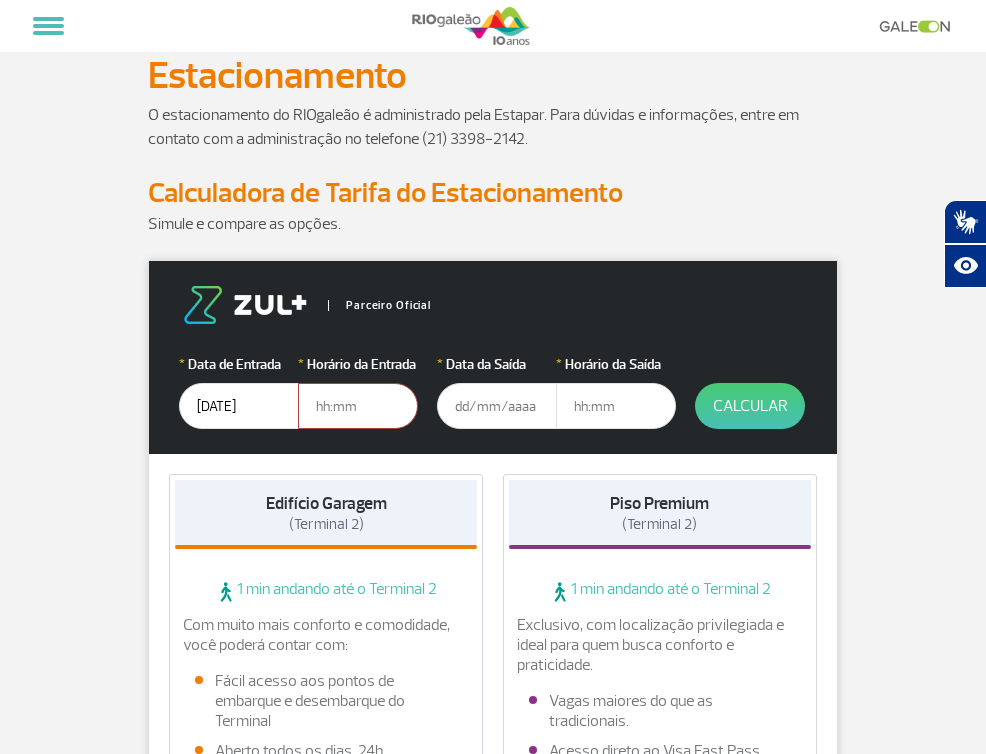 click at bounding box center [497, 406] 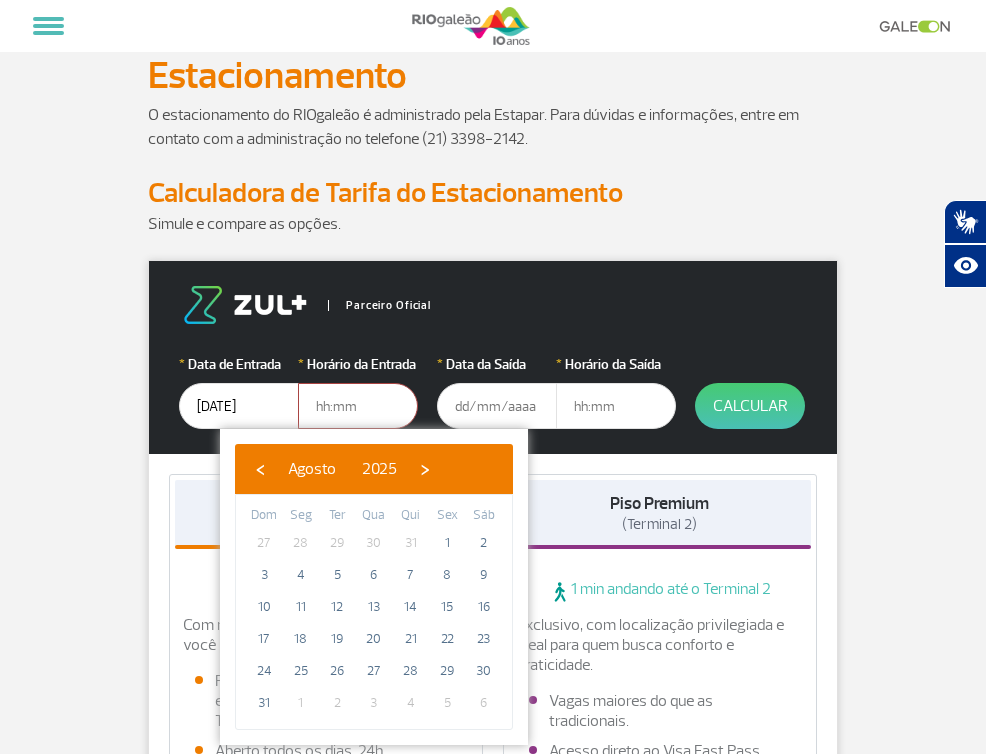 click at bounding box center [497, 406] 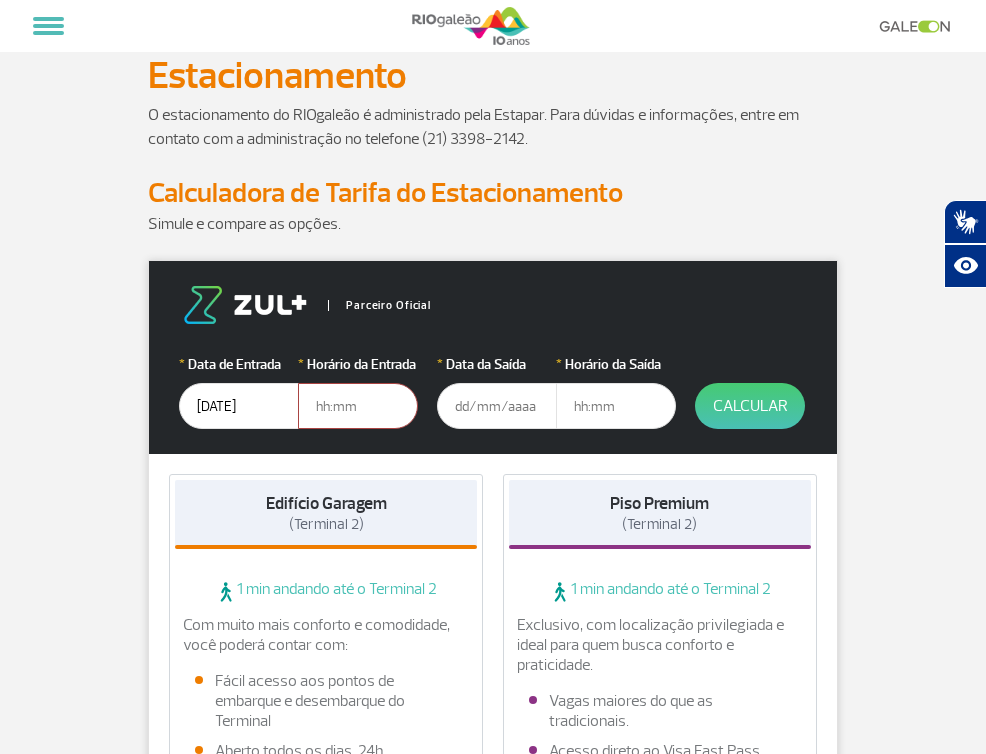click at bounding box center [497, 406] 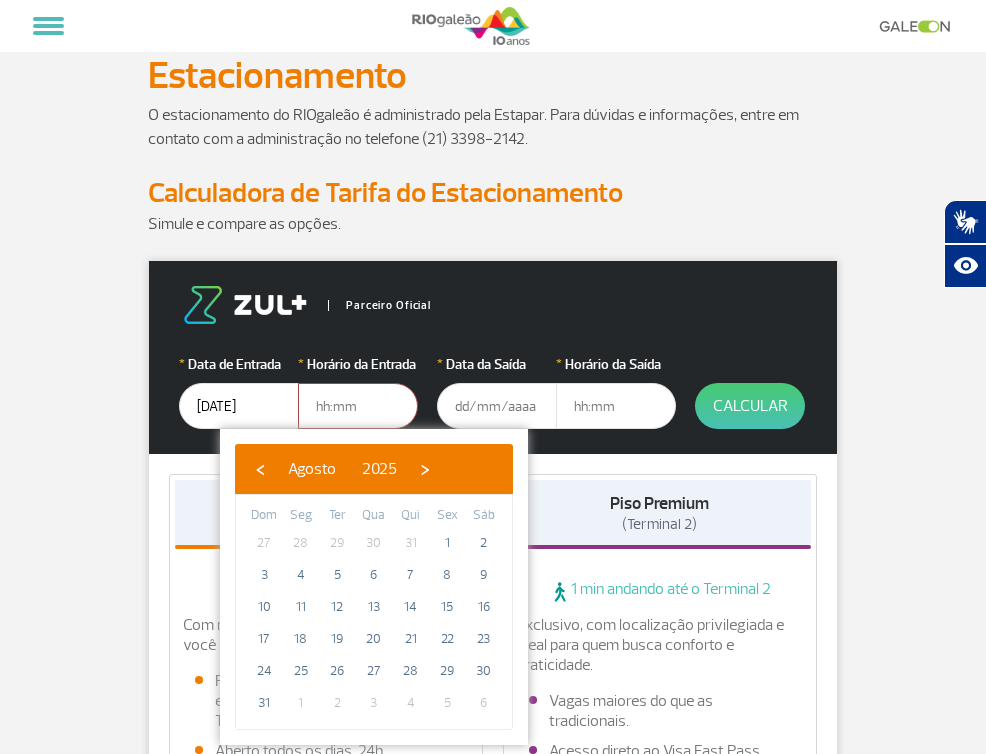 click at bounding box center [497, 406] 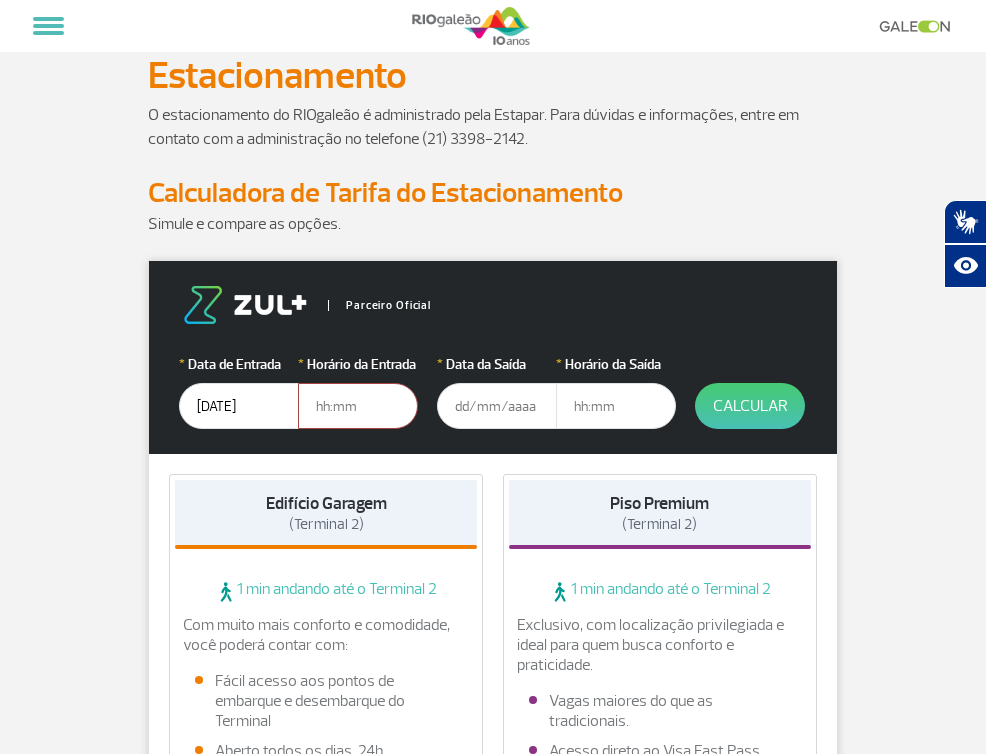 click at bounding box center (497, 406) 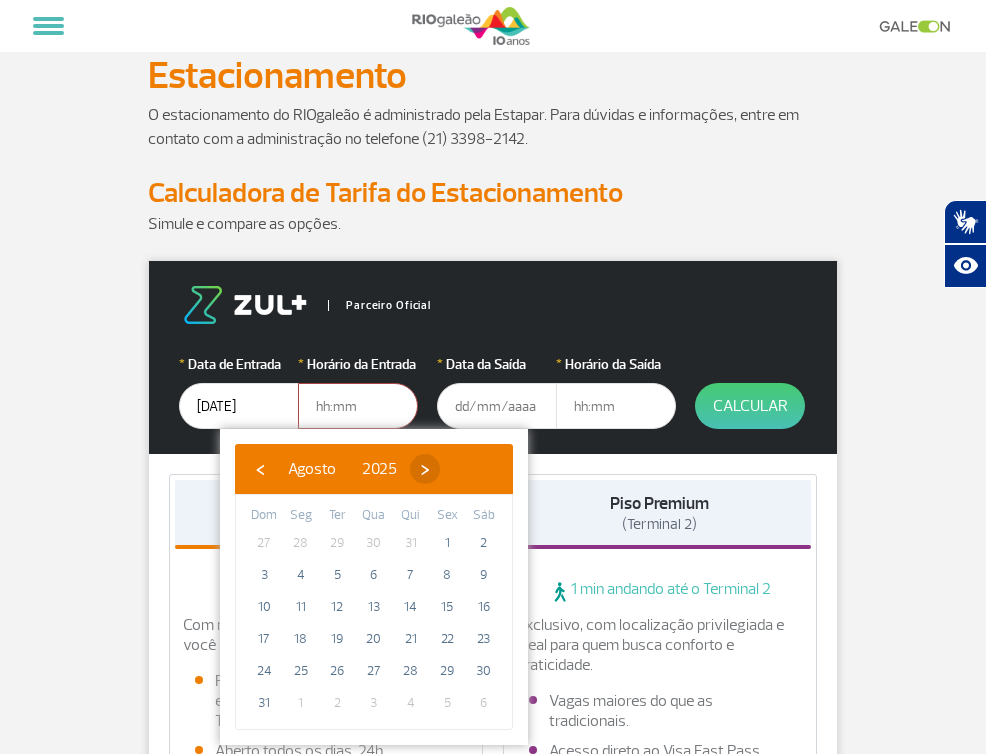 click on "›" 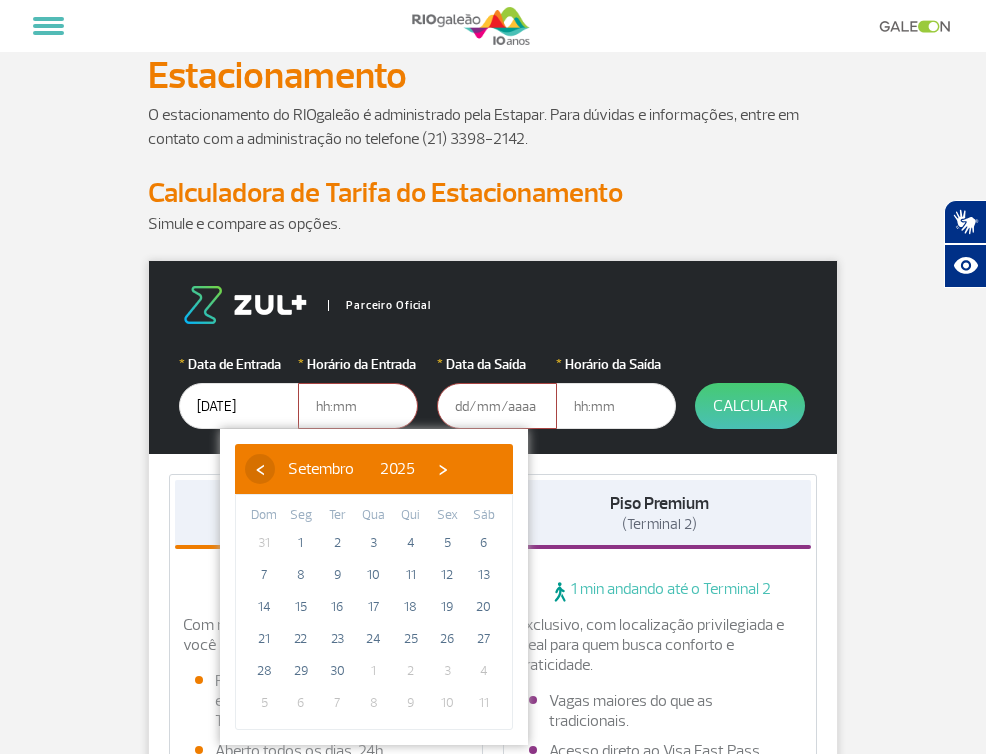 click on "‹" 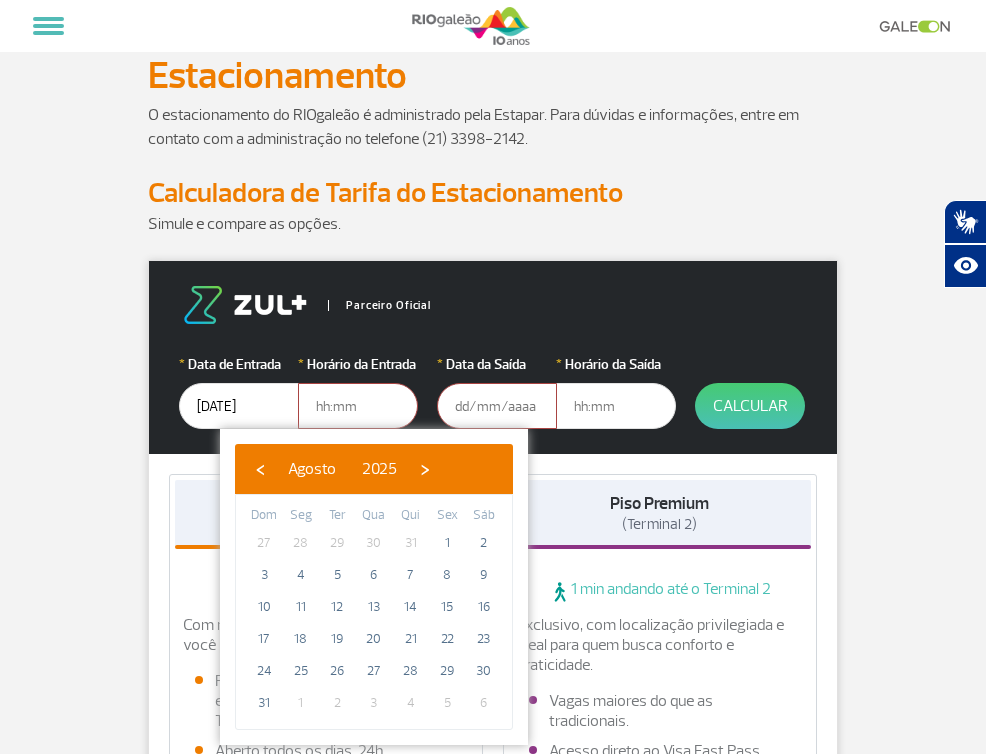 click at bounding box center (497, 406) 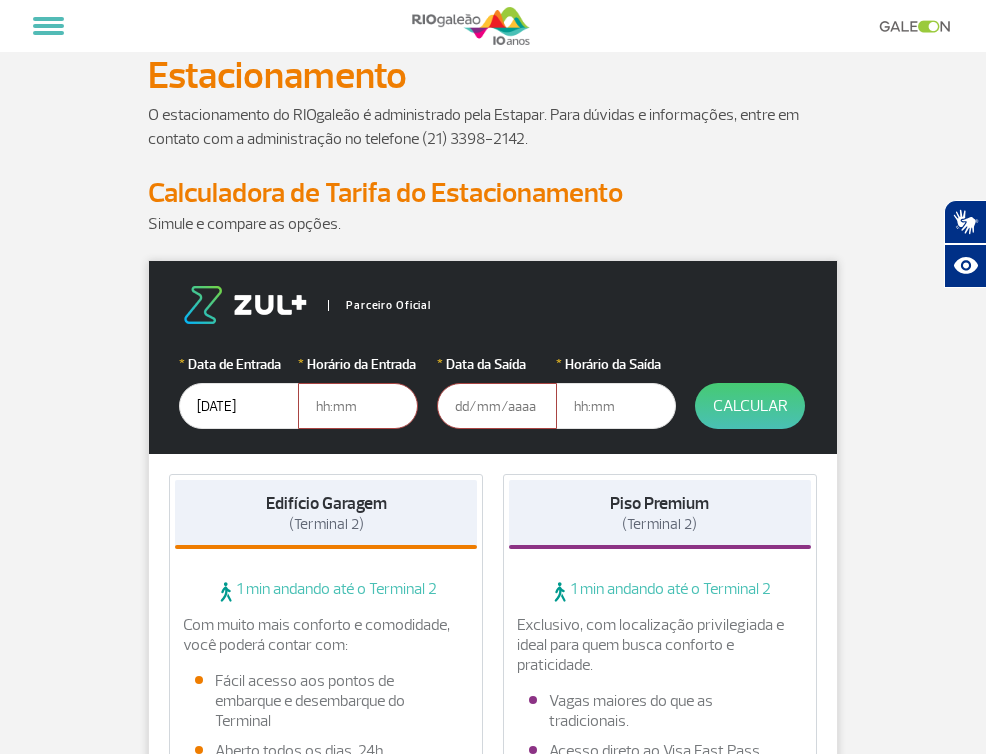 click at bounding box center (616, 406) 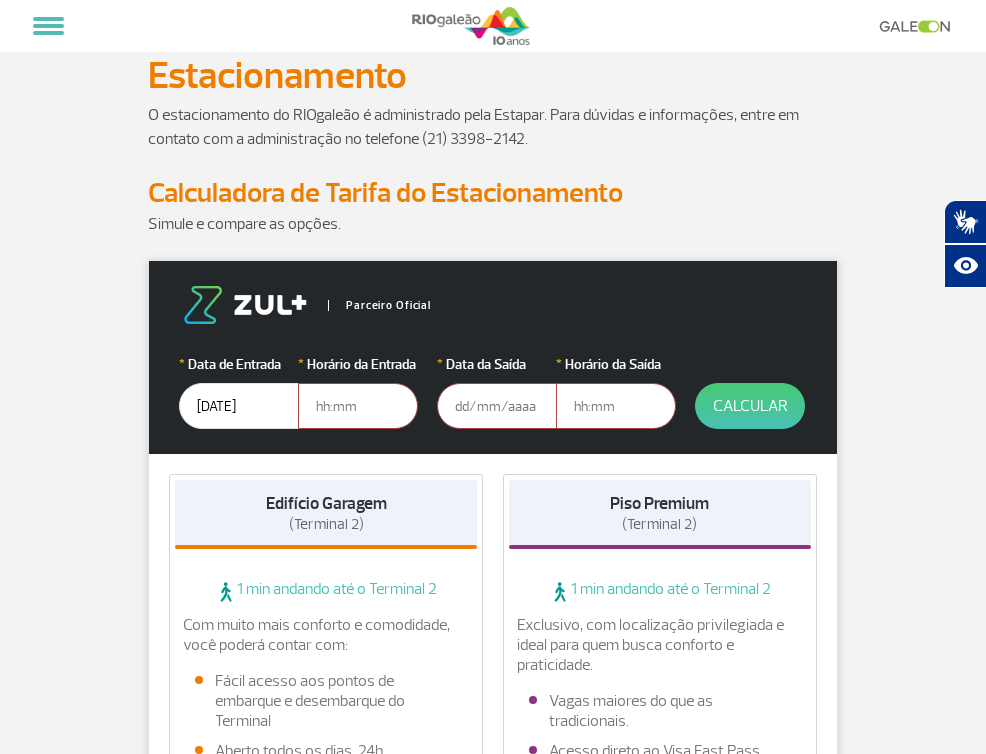 click at bounding box center (358, 406) 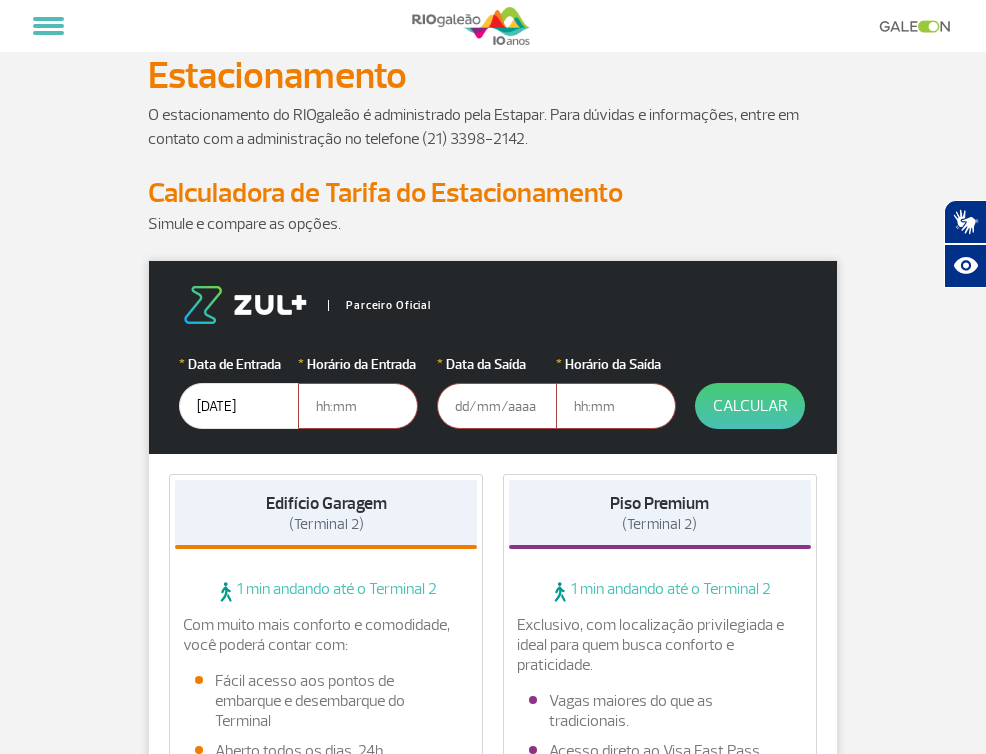 click at bounding box center (358, 406) 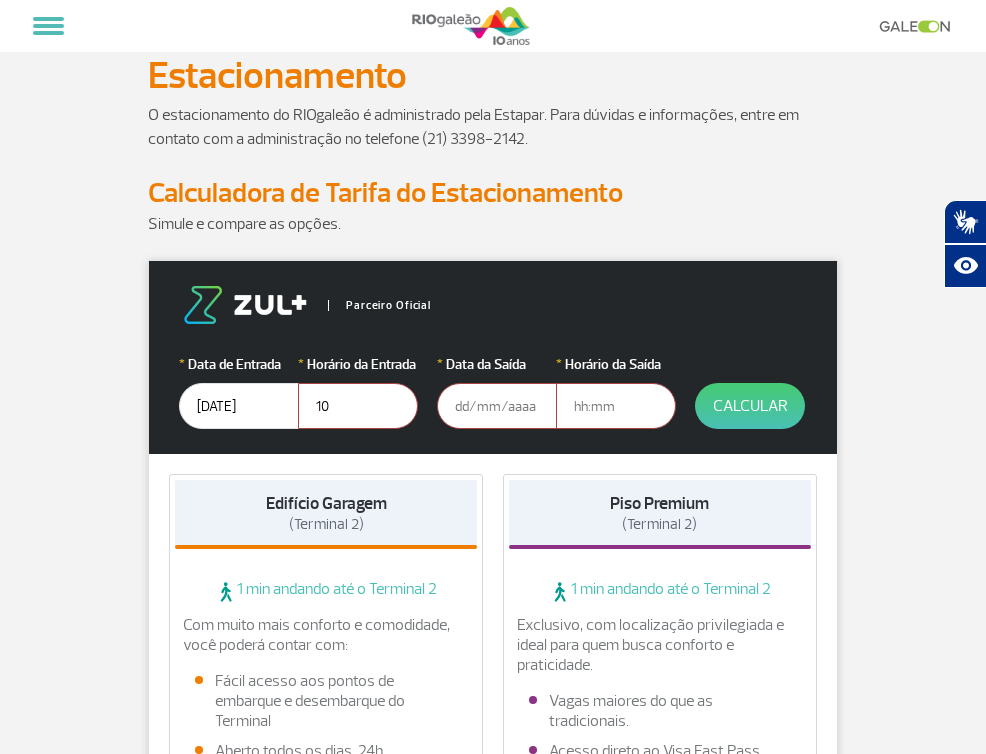 type on "1" 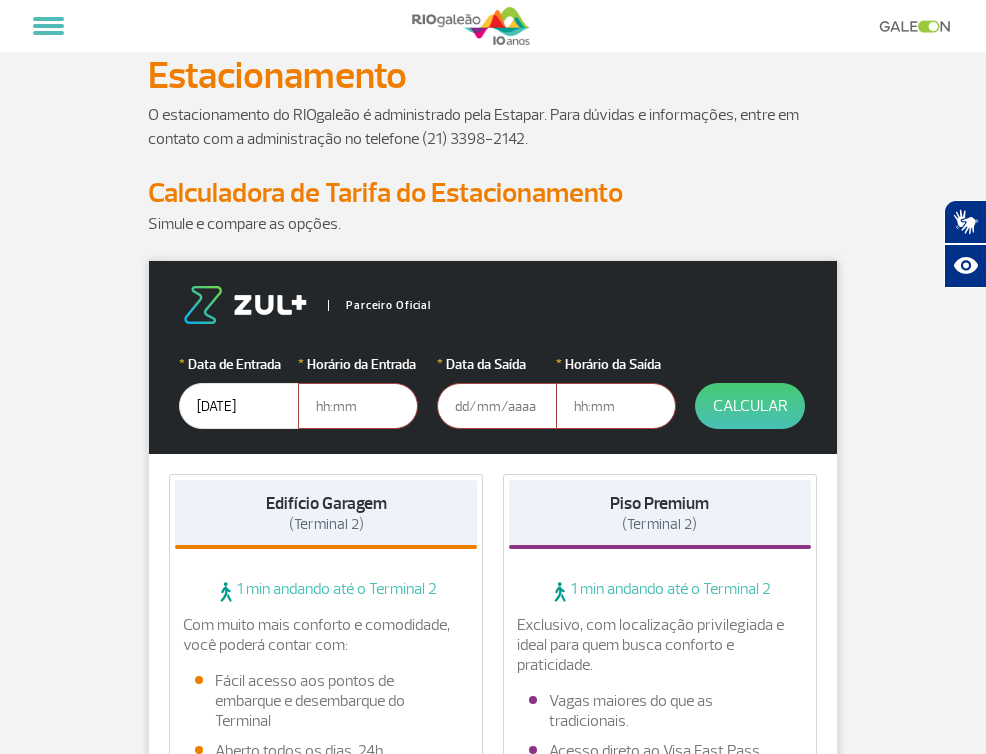 click at bounding box center [358, 406] 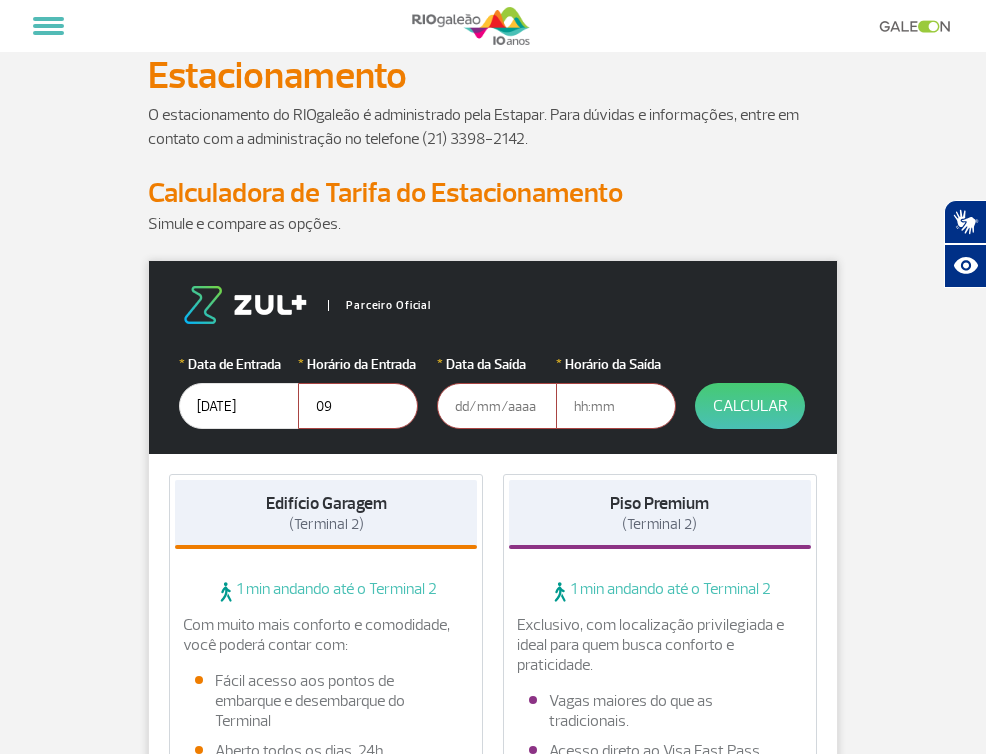 type on "0" 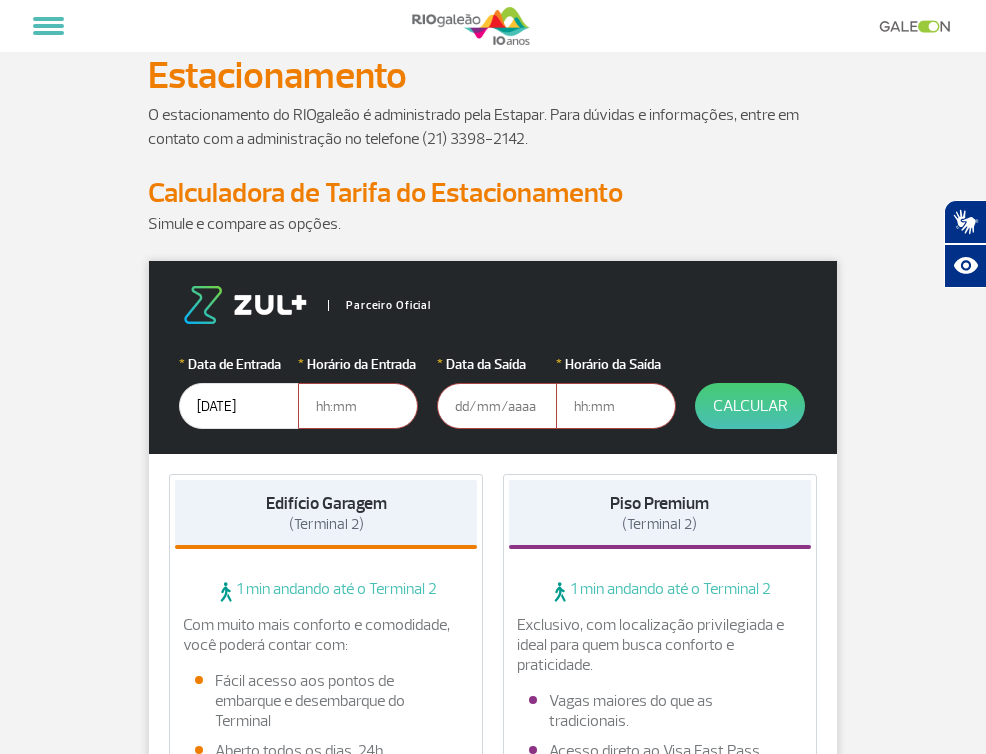 type on "5" 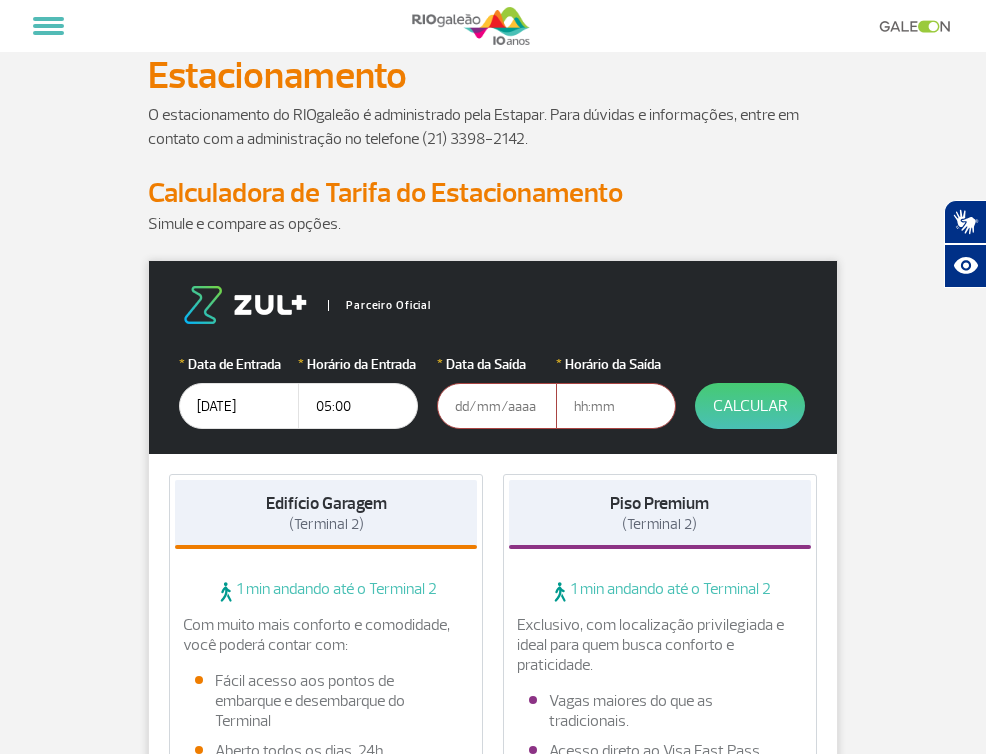type on "05:00" 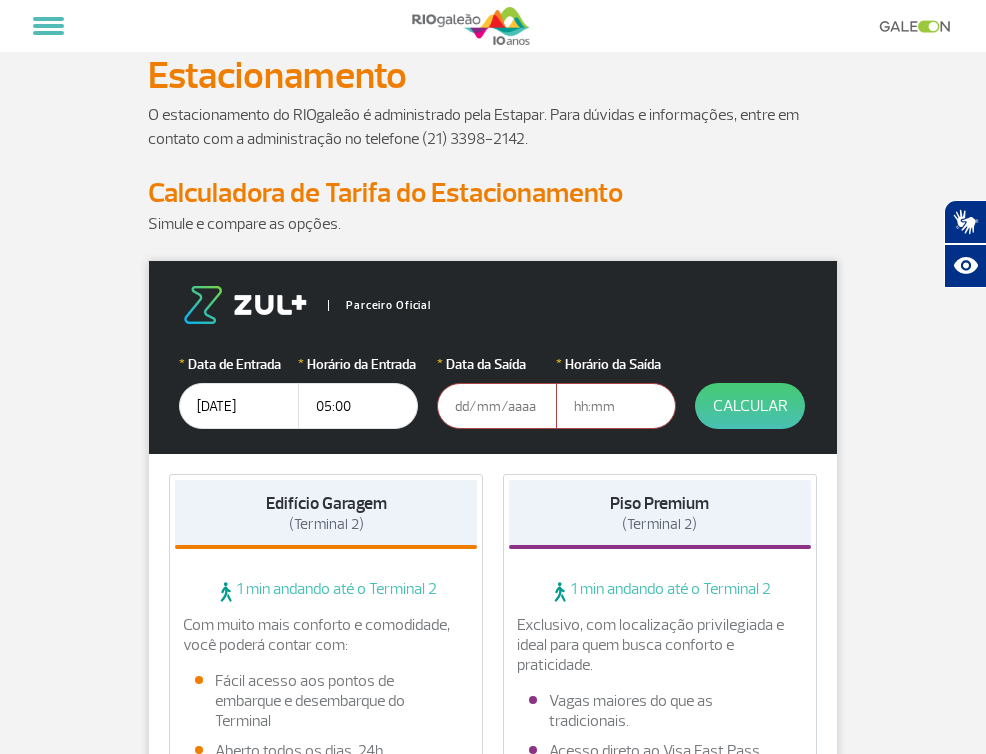 click at bounding box center [497, 406] 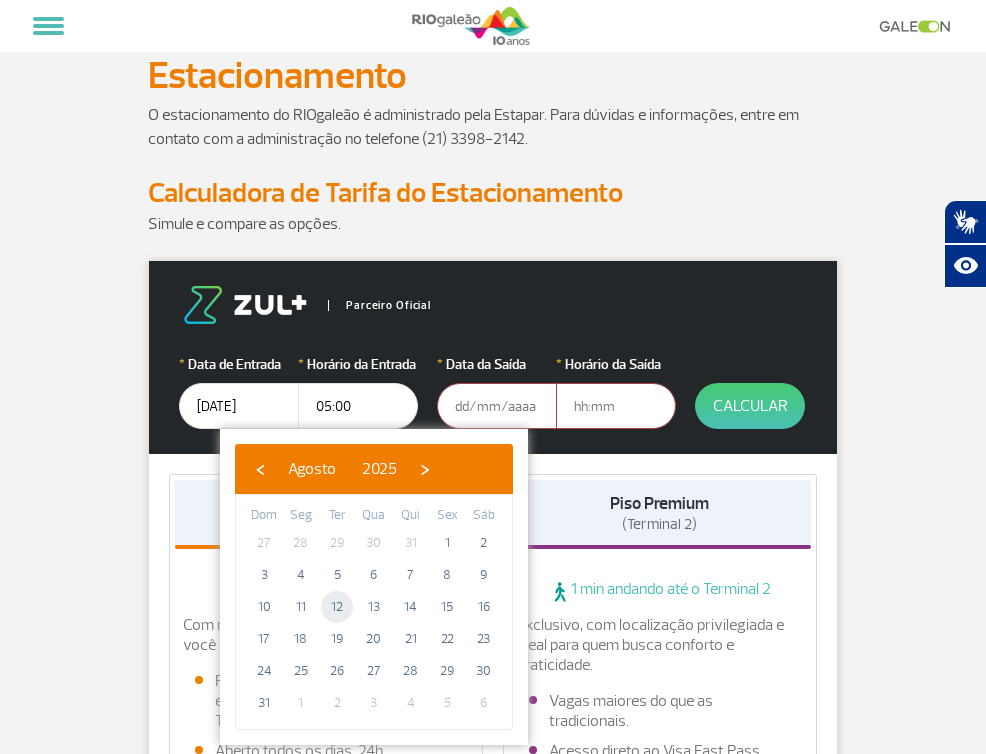 click on "12" 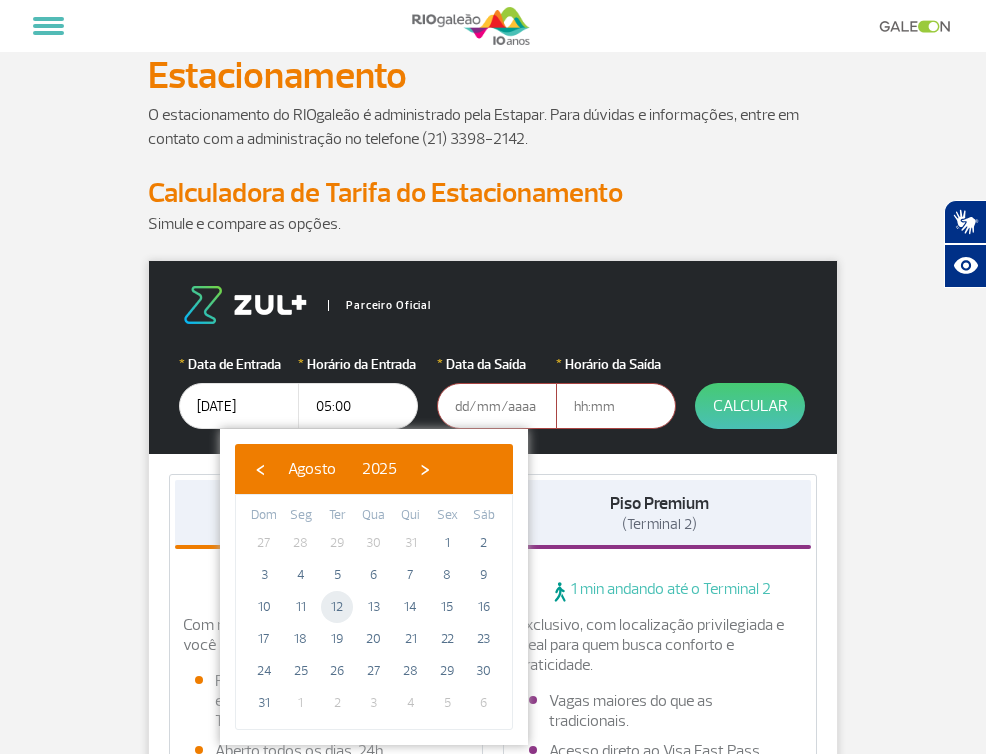 type on "[DATE]" 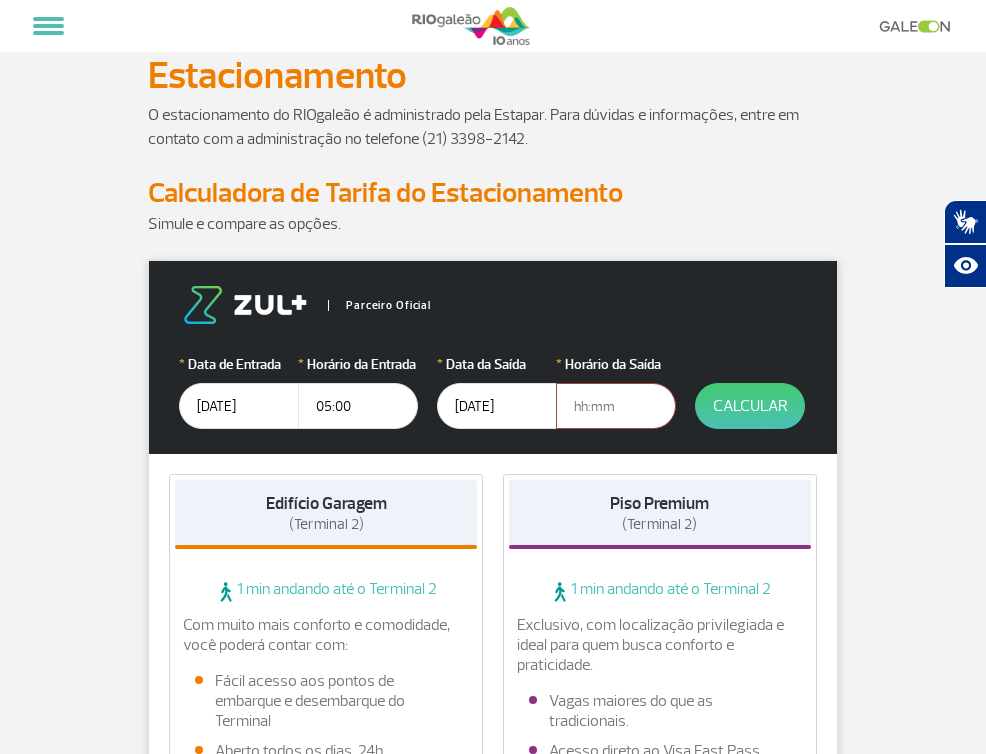 click at bounding box center [616, 406] 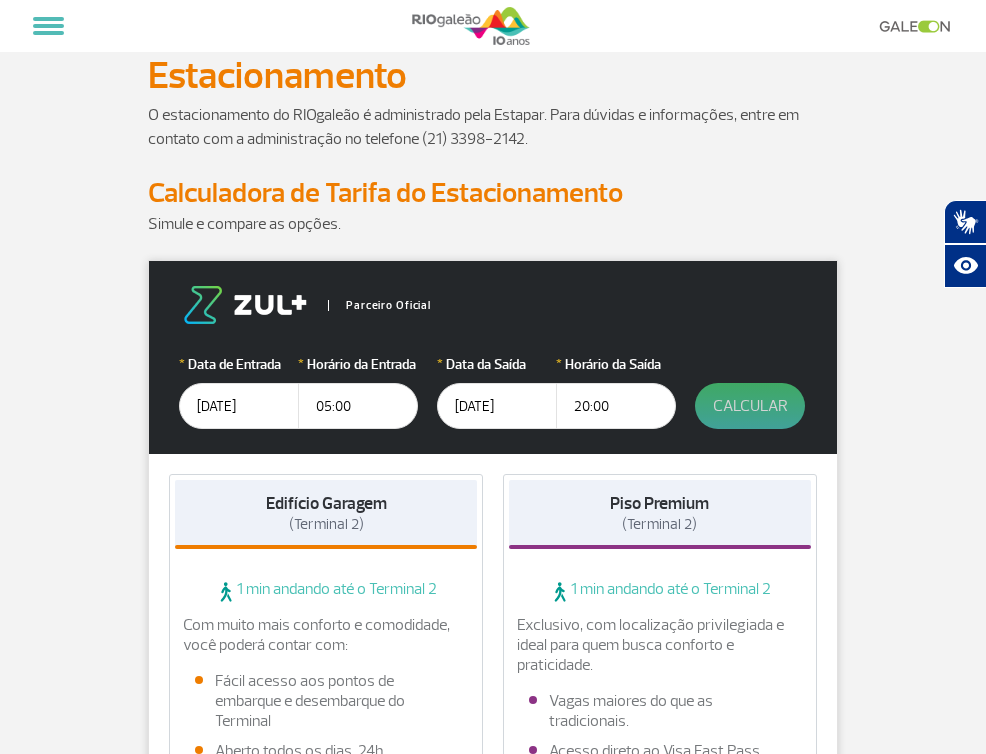 type on "20:00" 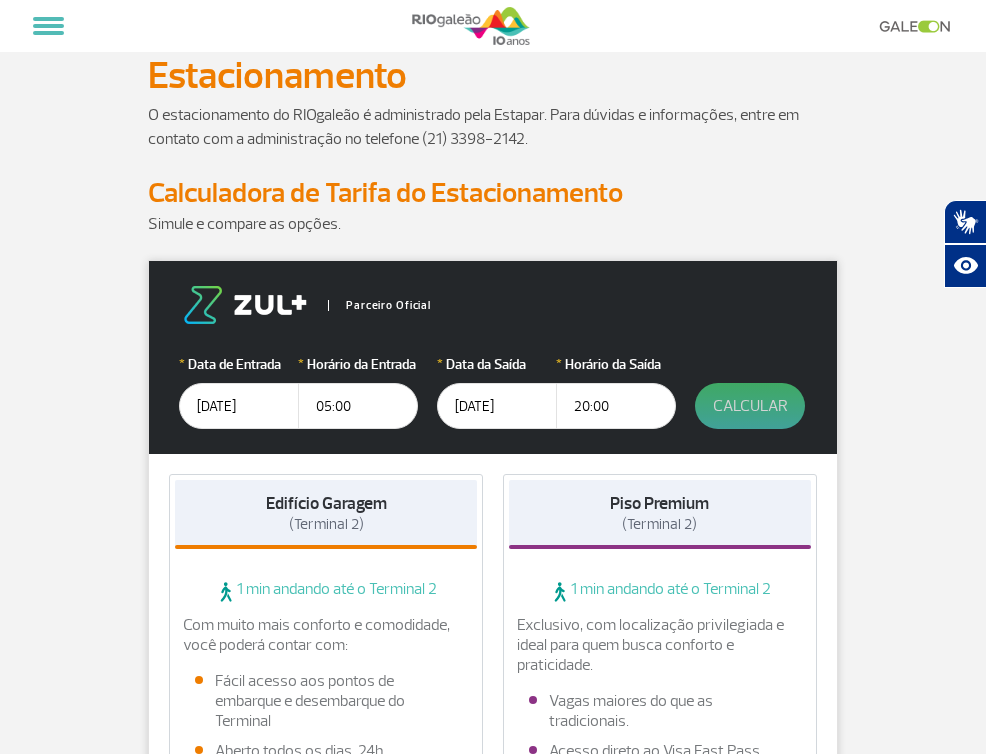 click on "Calcular" at bounding box center [750, 406] 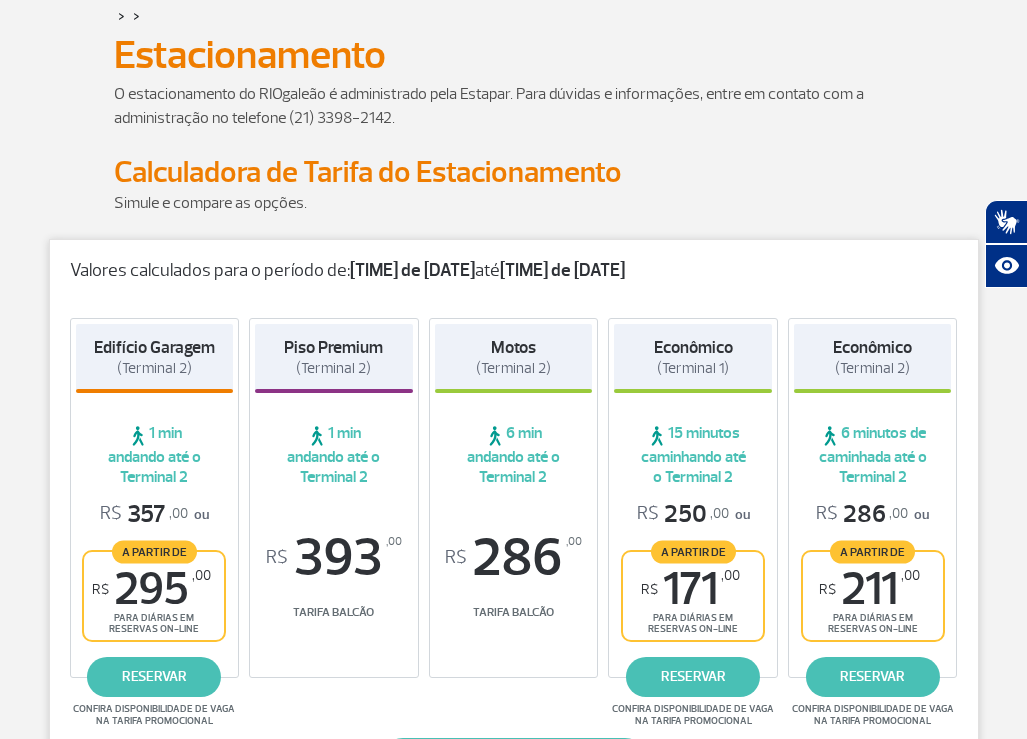 scroll, scrollTop: 120, scrollLeft: 0, axis: vertical 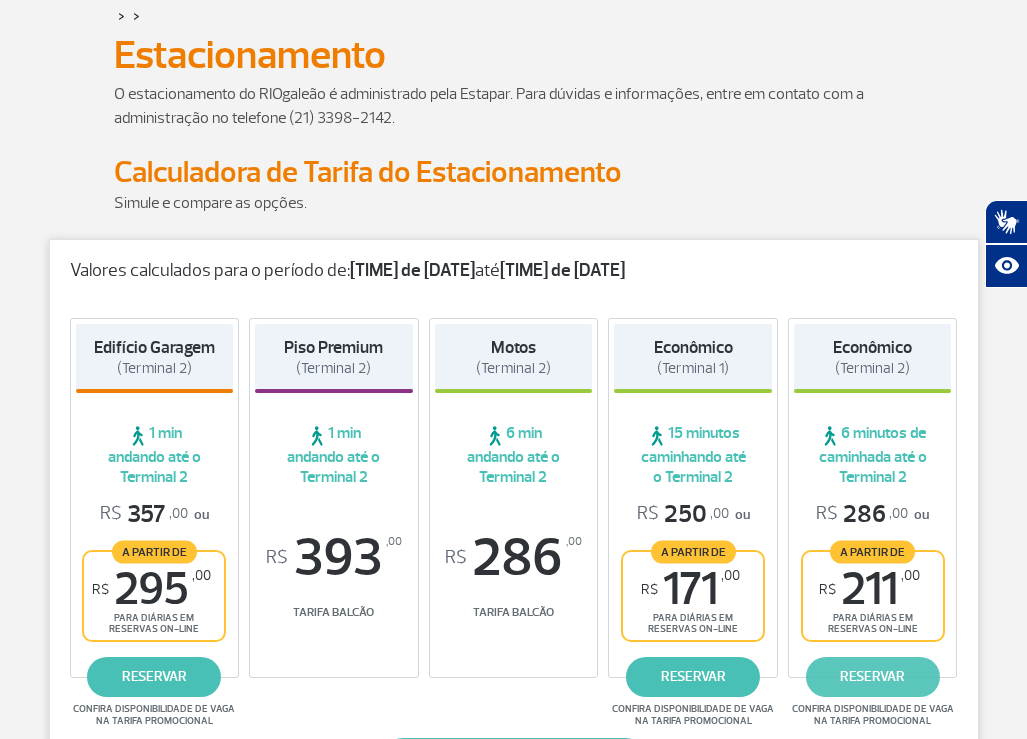 click on "reservar" at bounding box center (873, 677) 